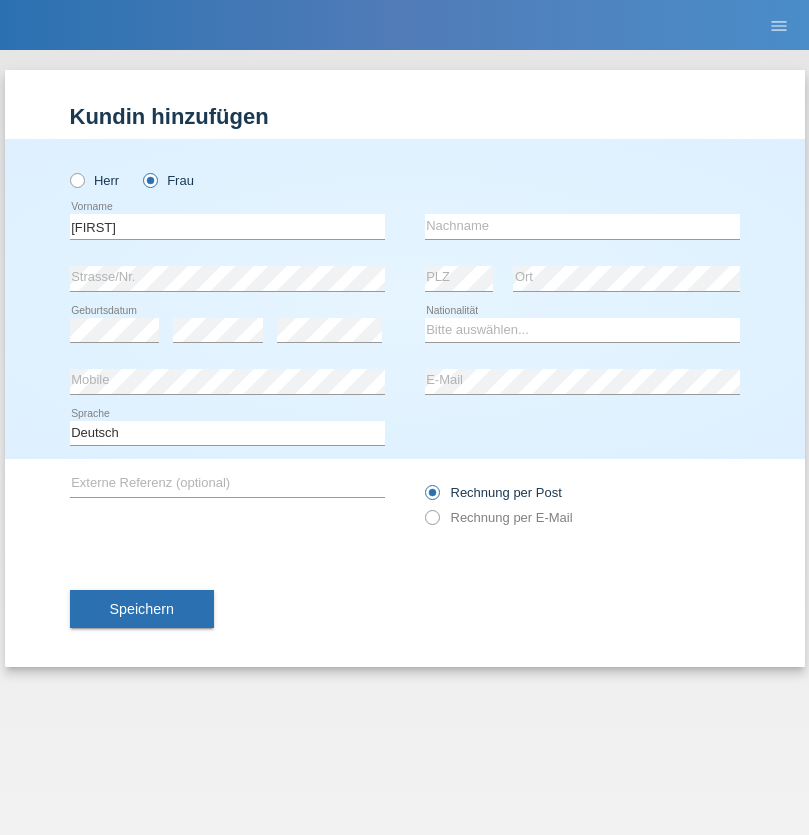 scroll, scrollTop: 0, scrollLeft: 0, axis: both 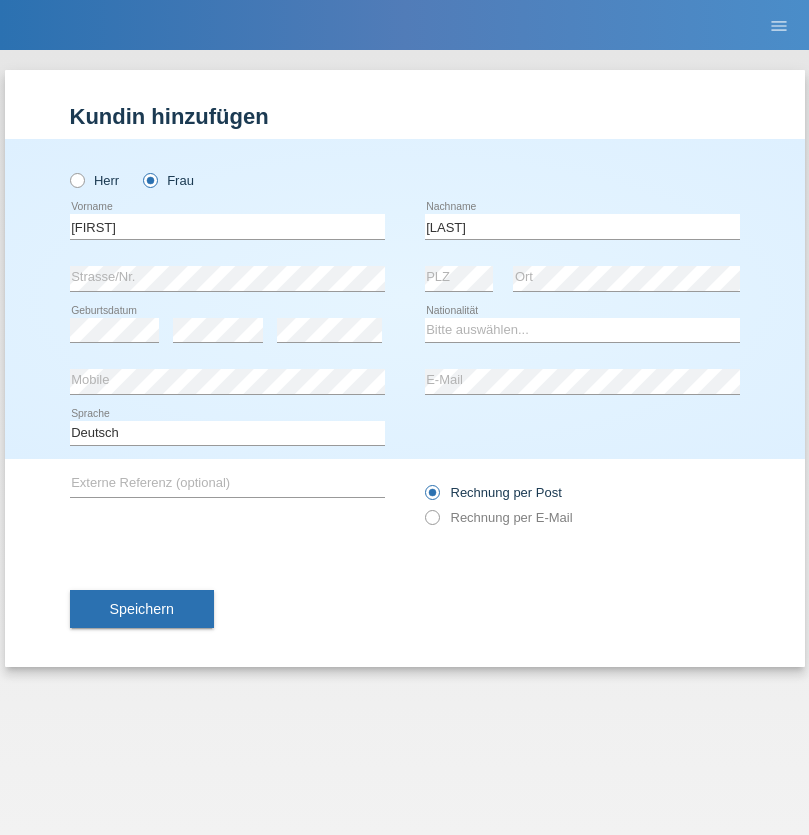 type on "[LAST]" 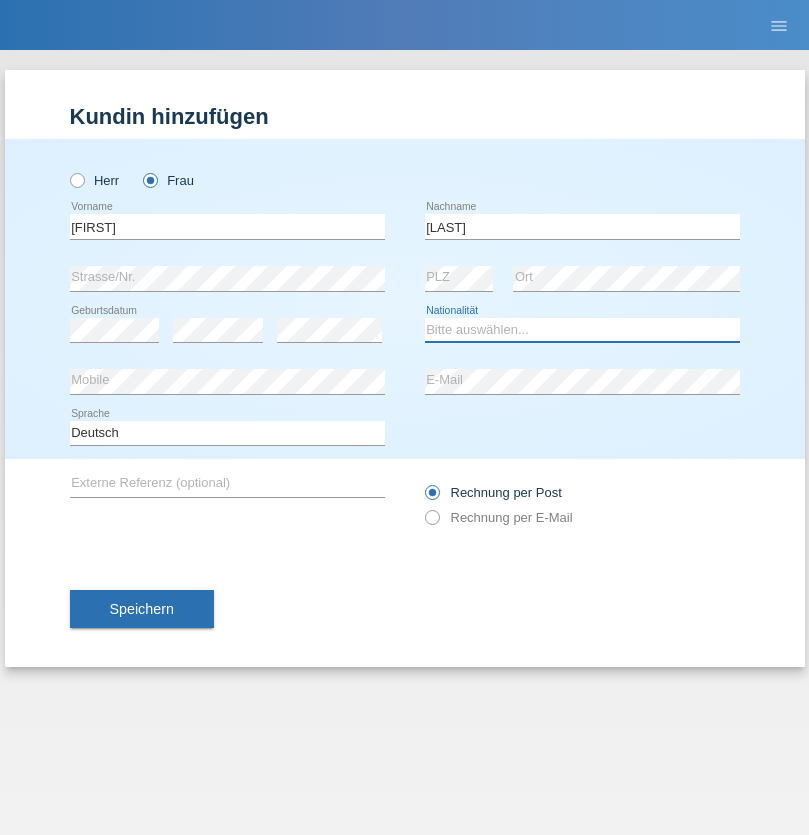 select on "TR" 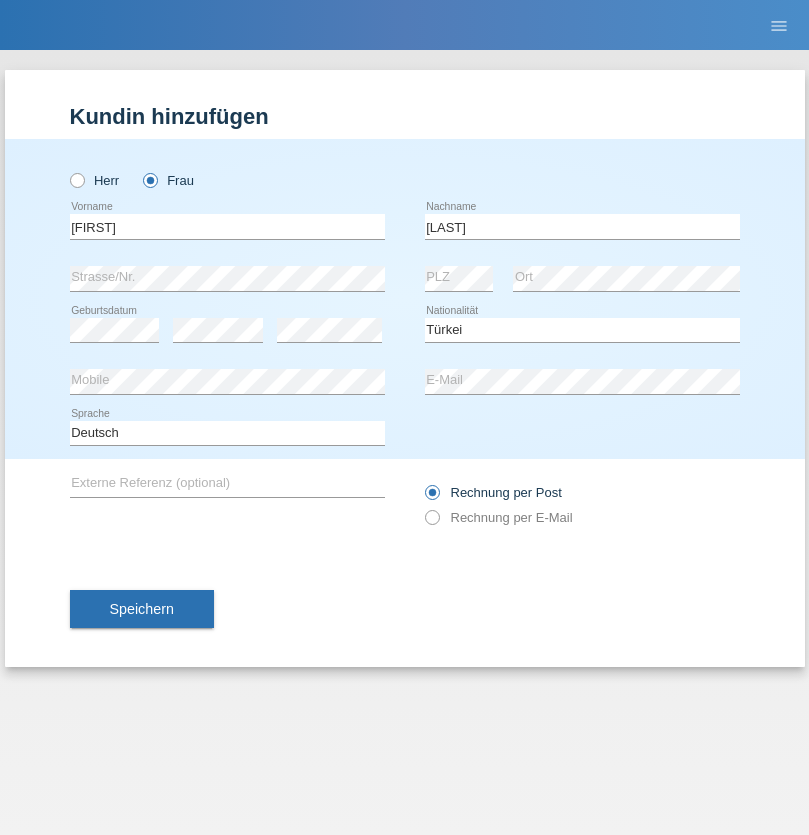 select on "C" 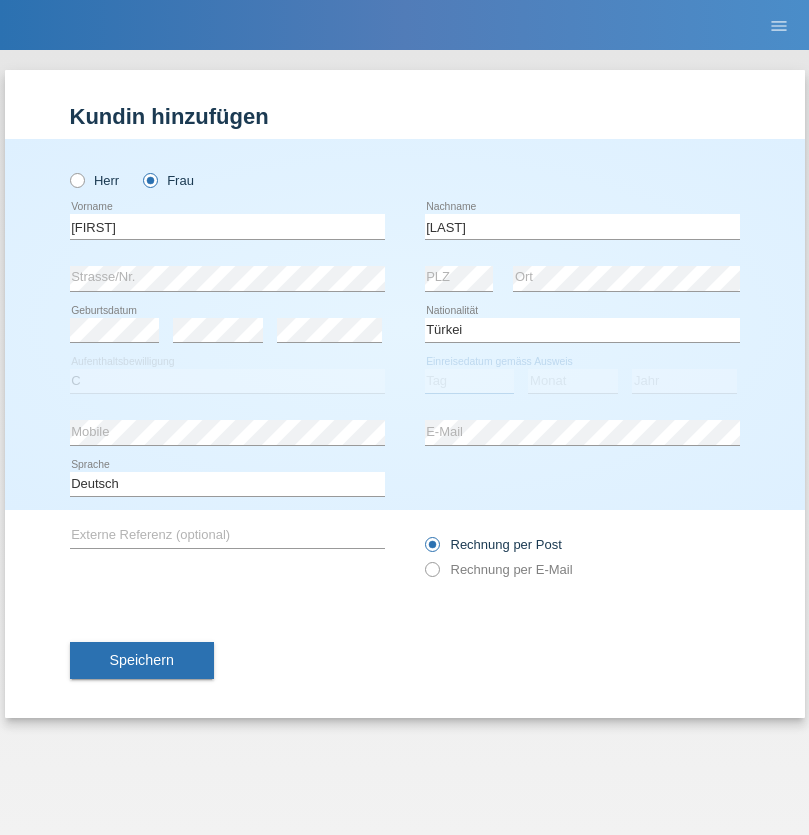 select on "30" 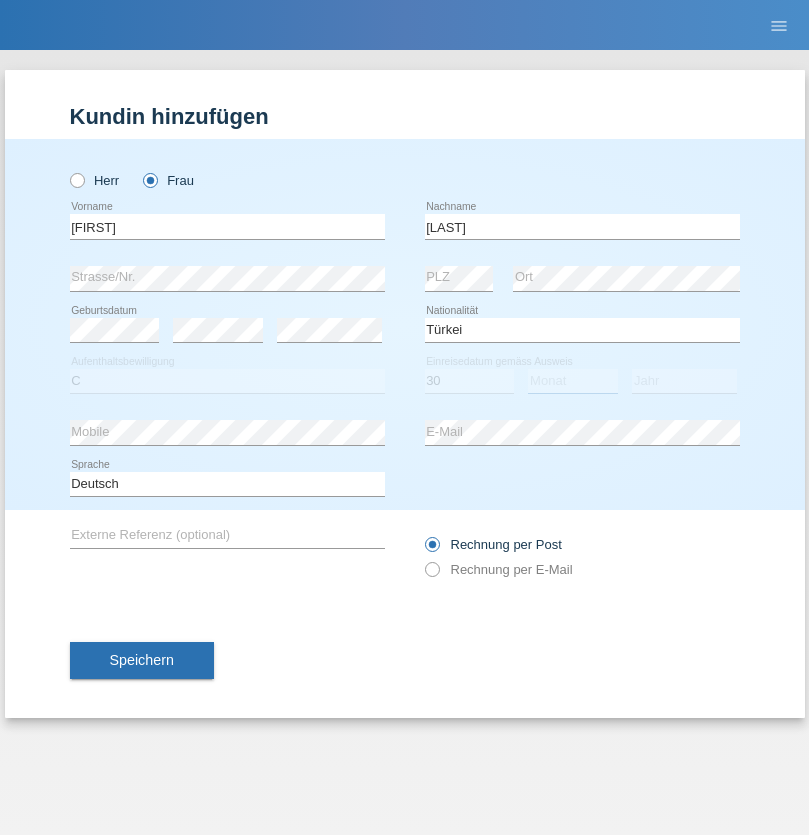 select on "08" 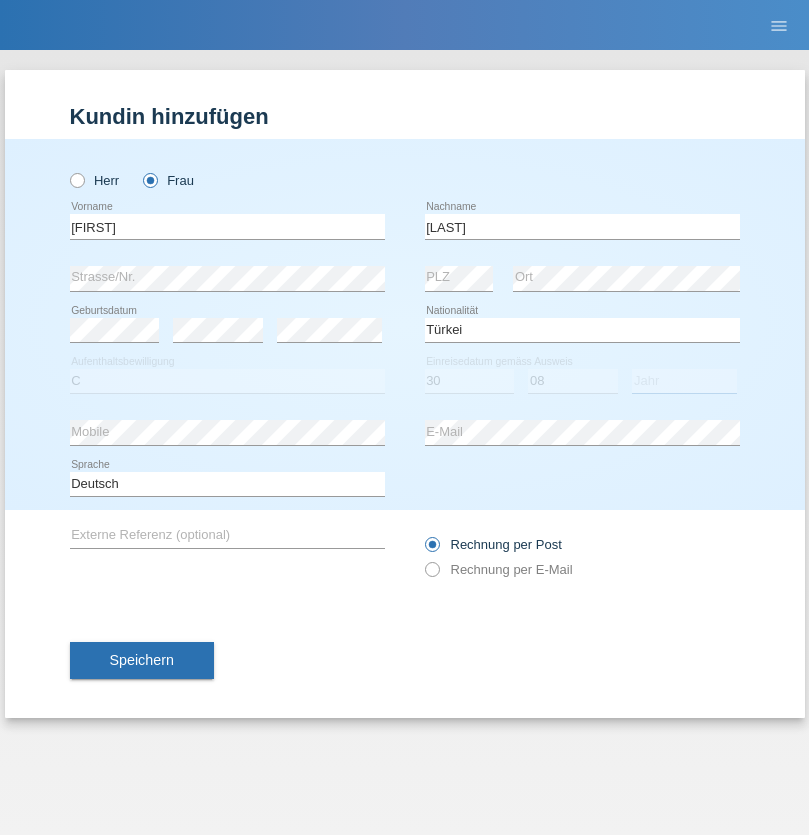 select on "2004" 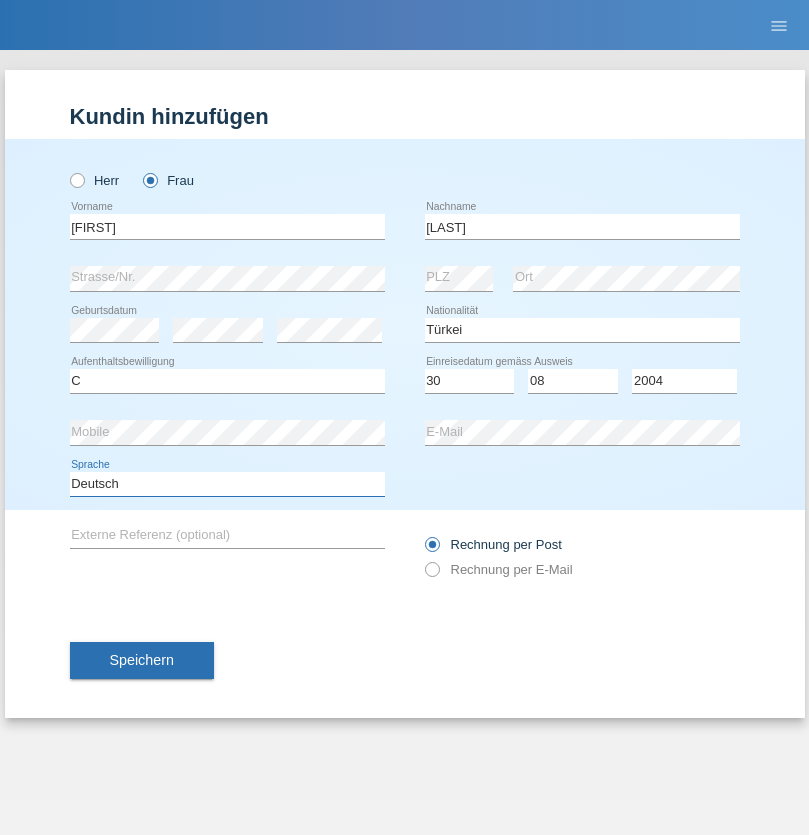 select on "en" 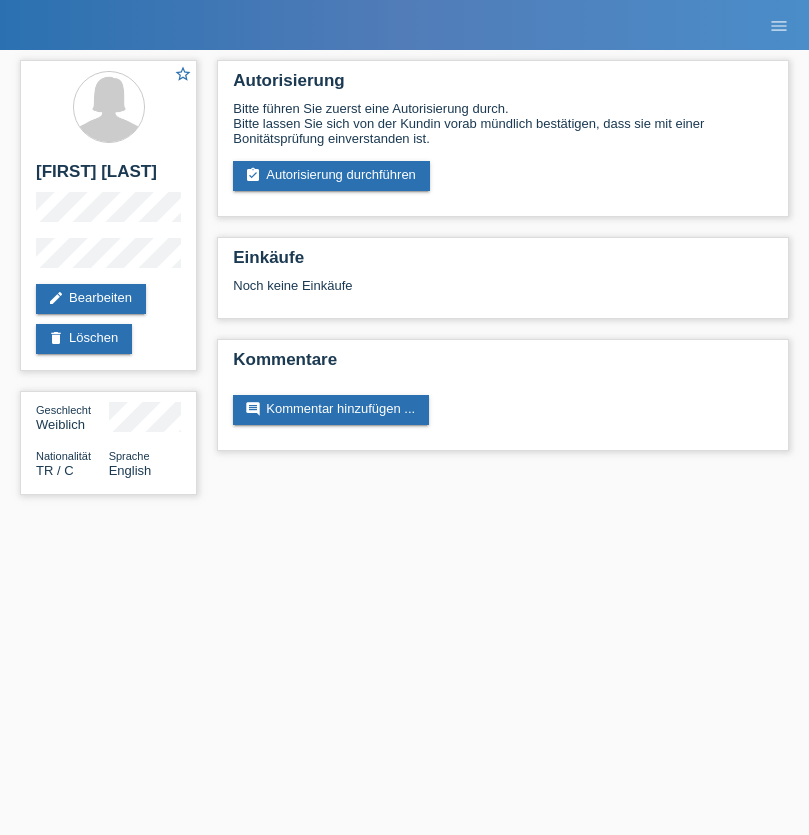 scroll, scrollTop: 0, scrollLeft: 0, axis: both 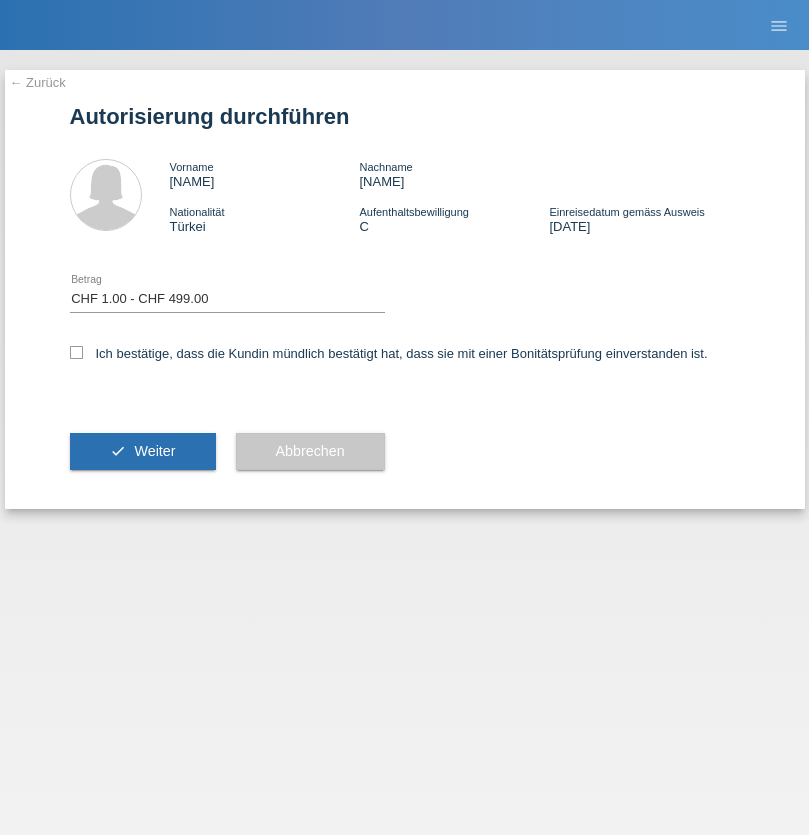 select on "1" 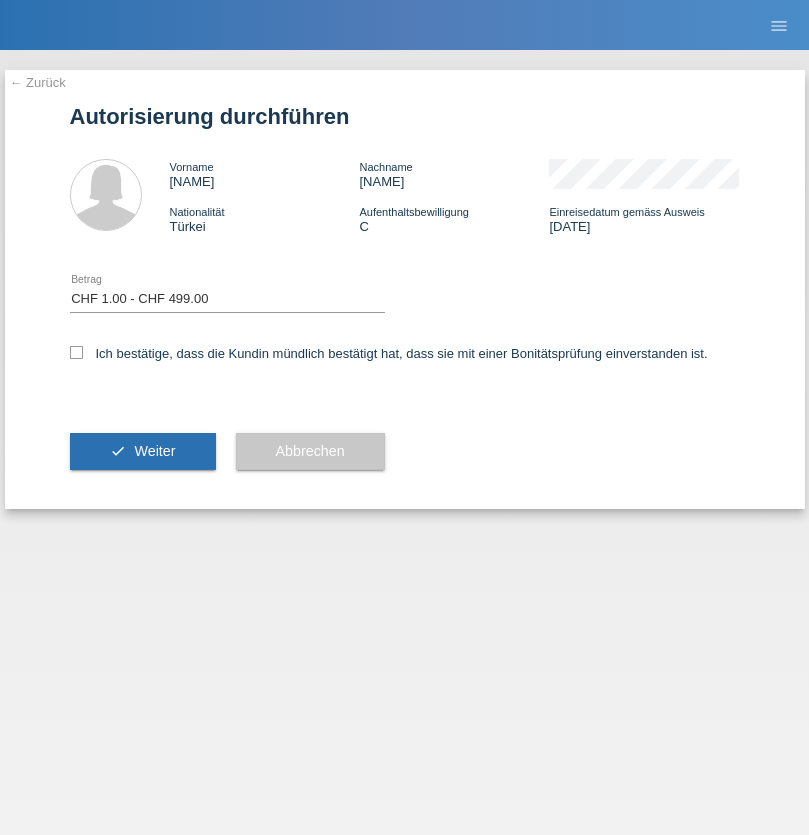 checkbox on "true" 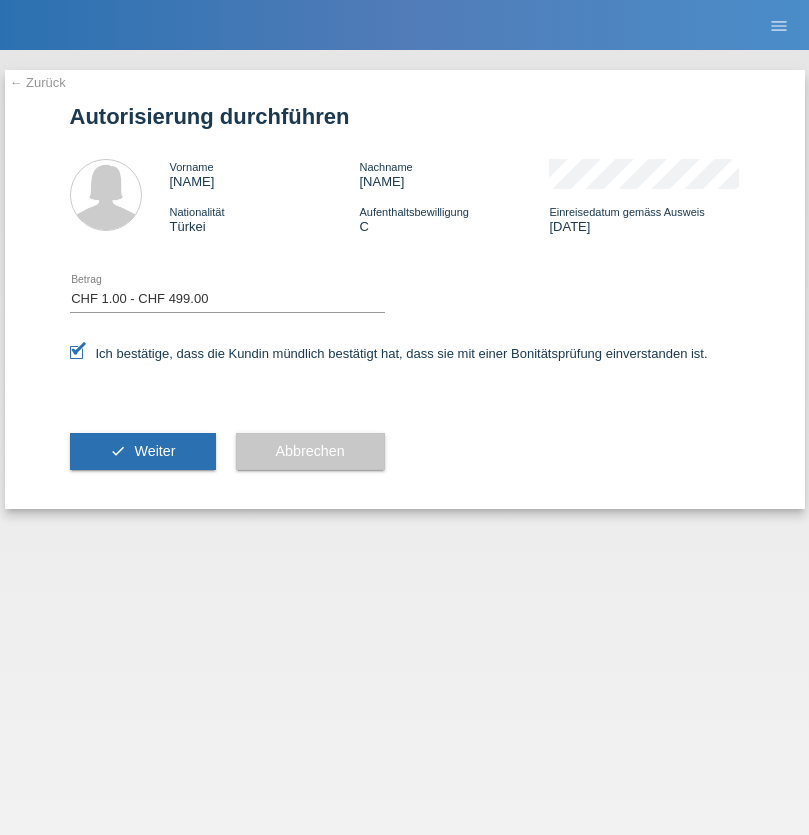 scroll, scrollTop: 0, scrollLeft: 0, axis: both 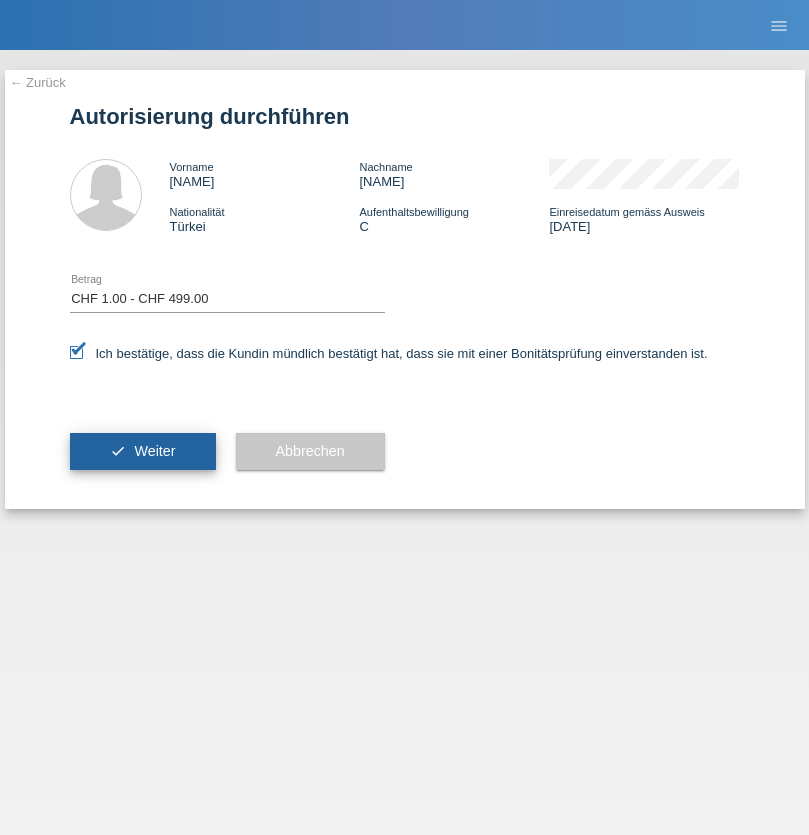 click on "Weiter" at bounding box center [154, 451] 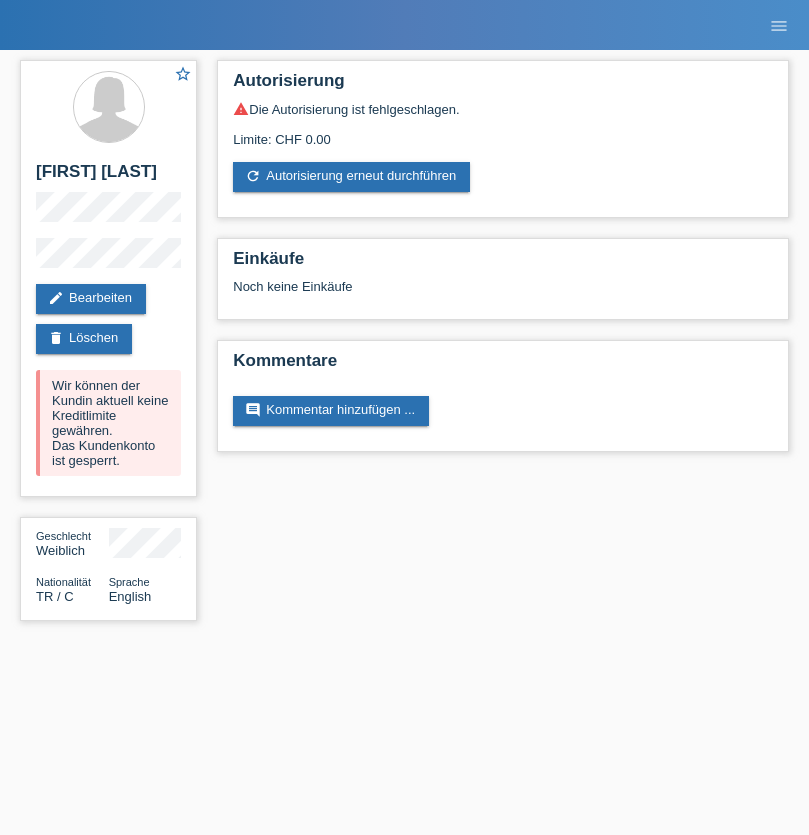 scroll, scrollTop: 0, scrollLeft: 0, axis: both 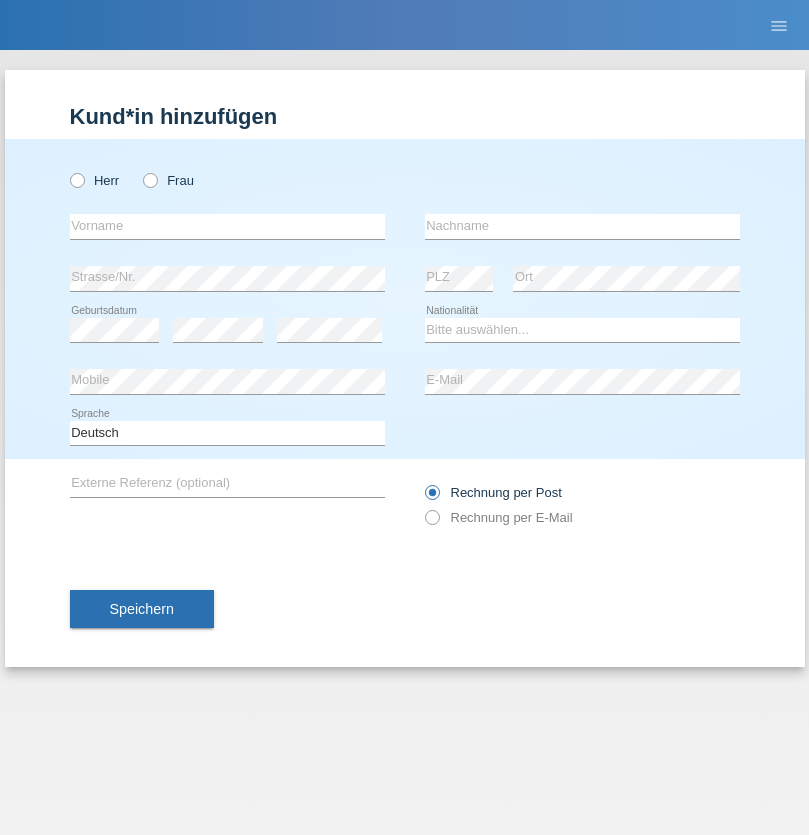 radio on "true" 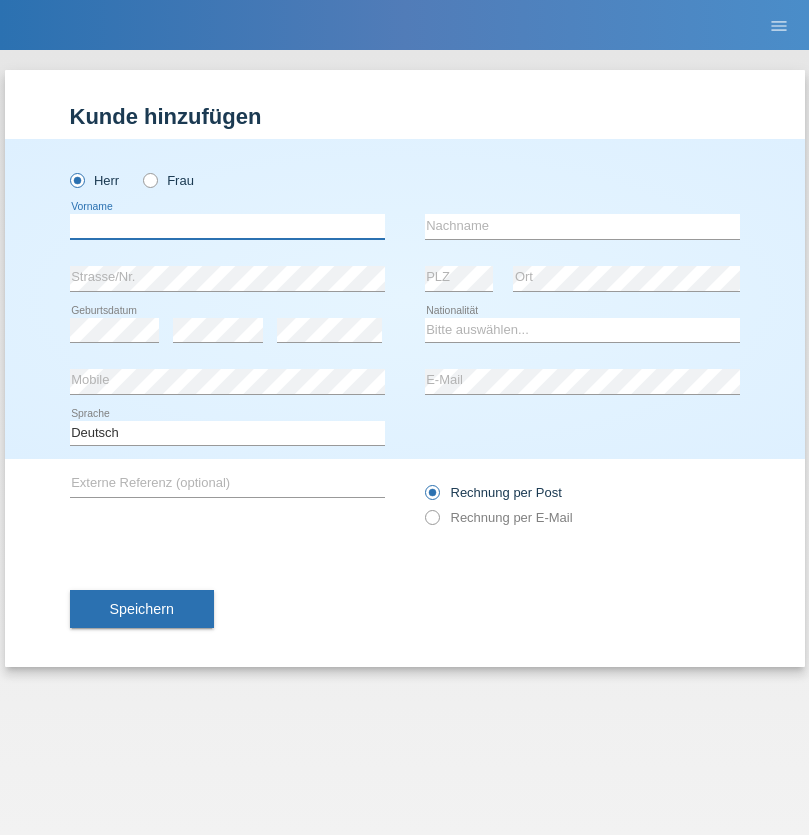 click at bounding box center [227, 226] 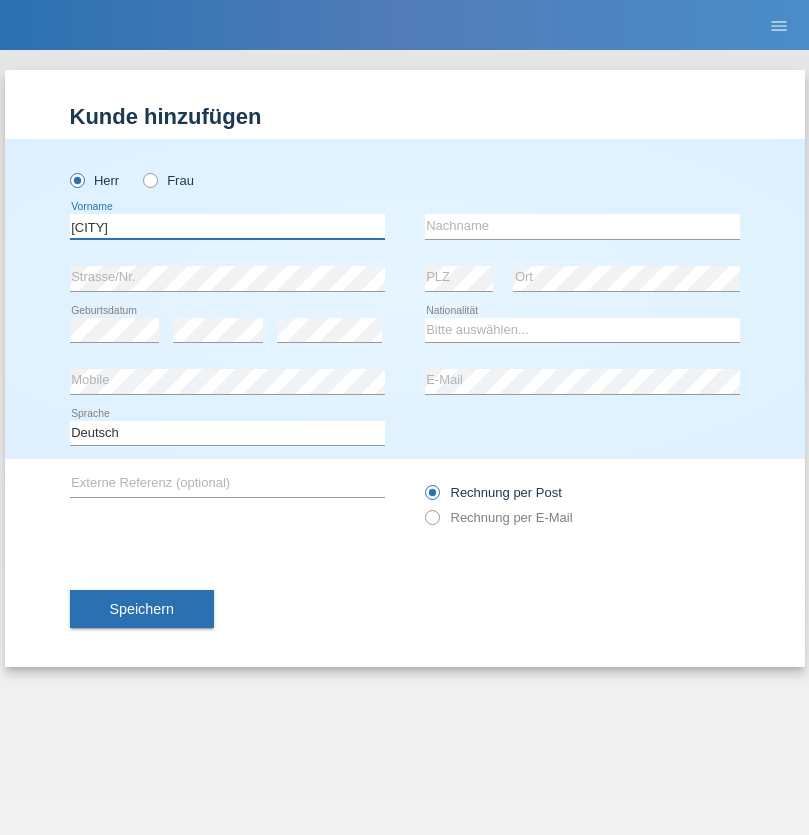 type on "Paulo" 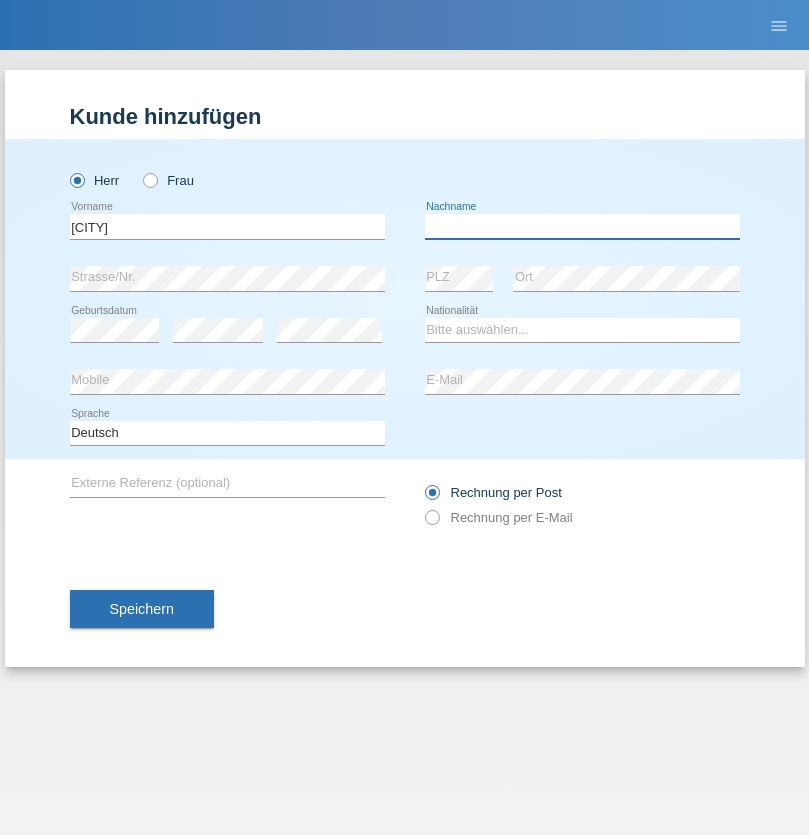 click at bounding box center [582, 226] 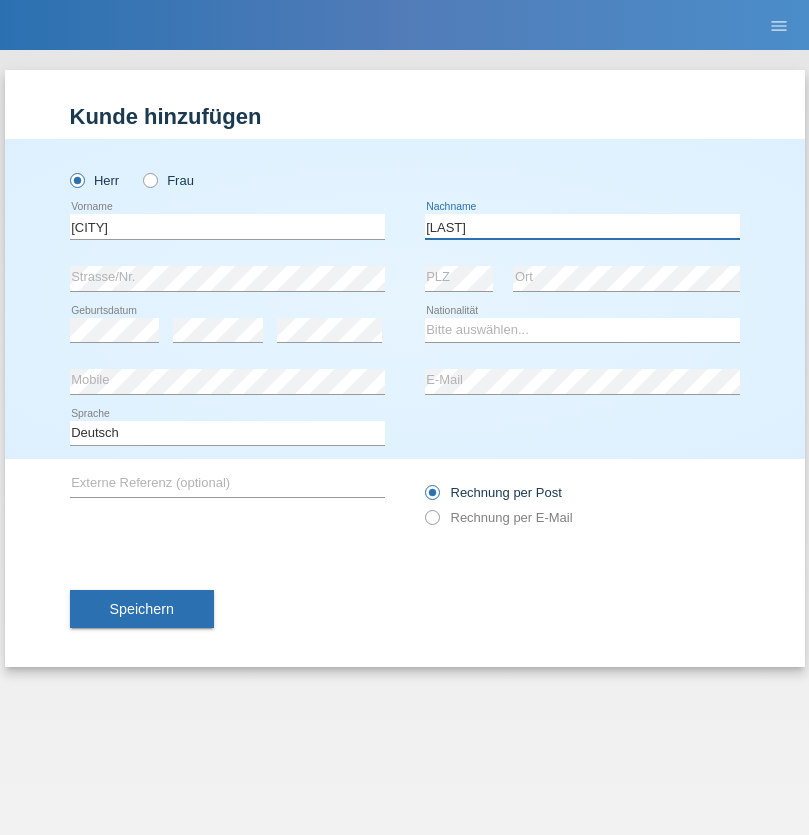 type on "[LAST]" 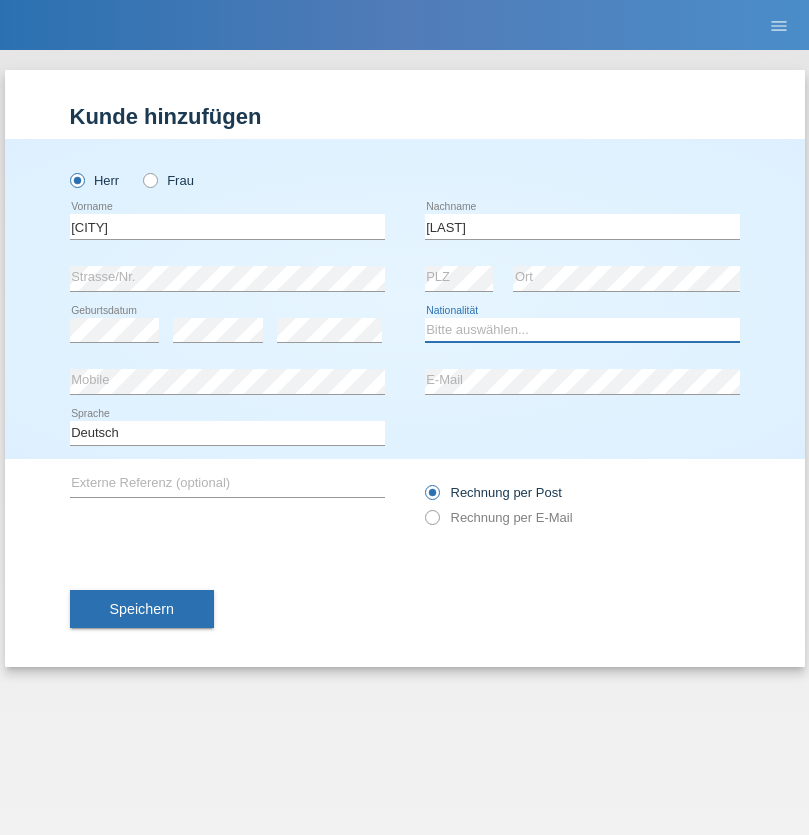 select on "PT" 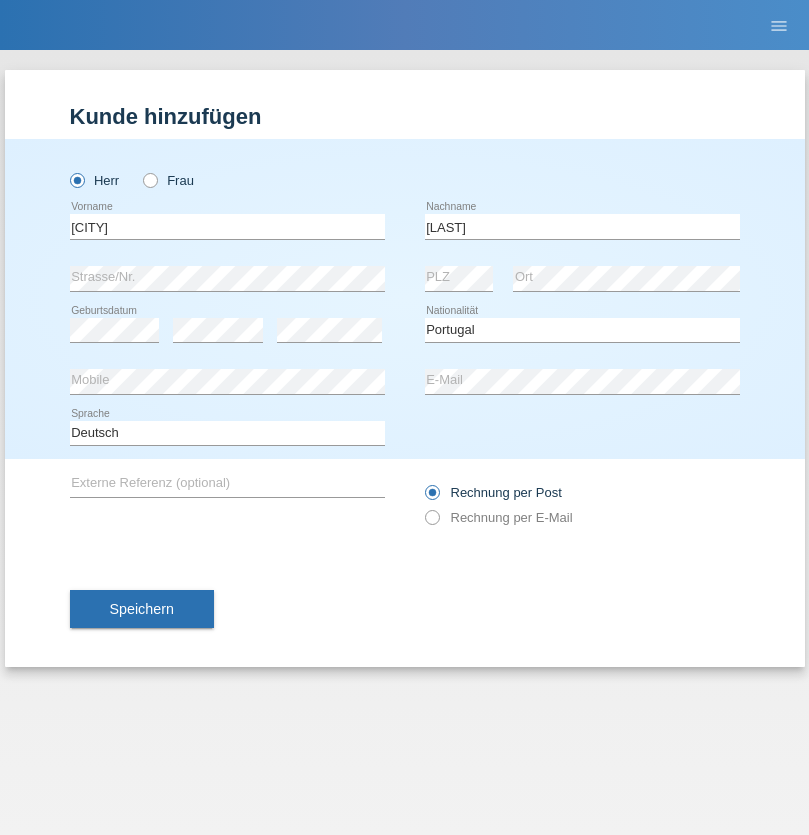 select on "C" 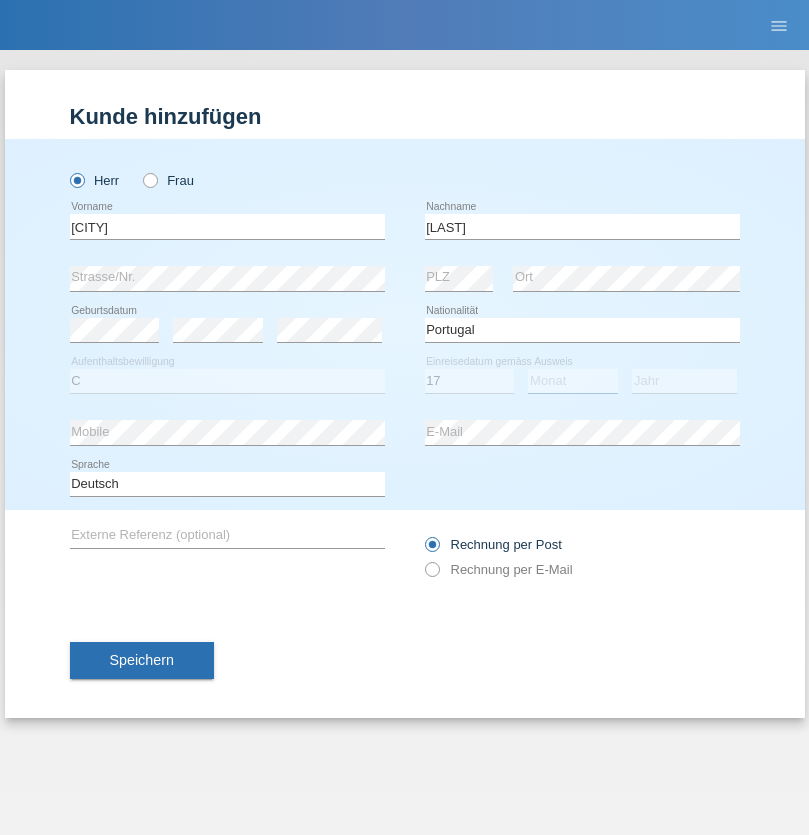 select on "02" 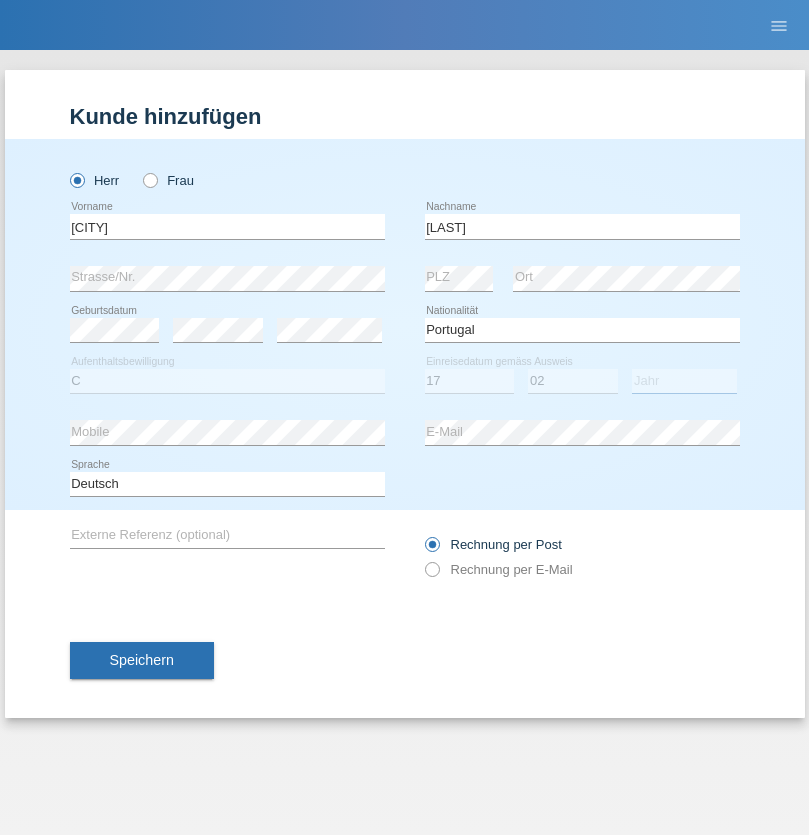 select on "1990" 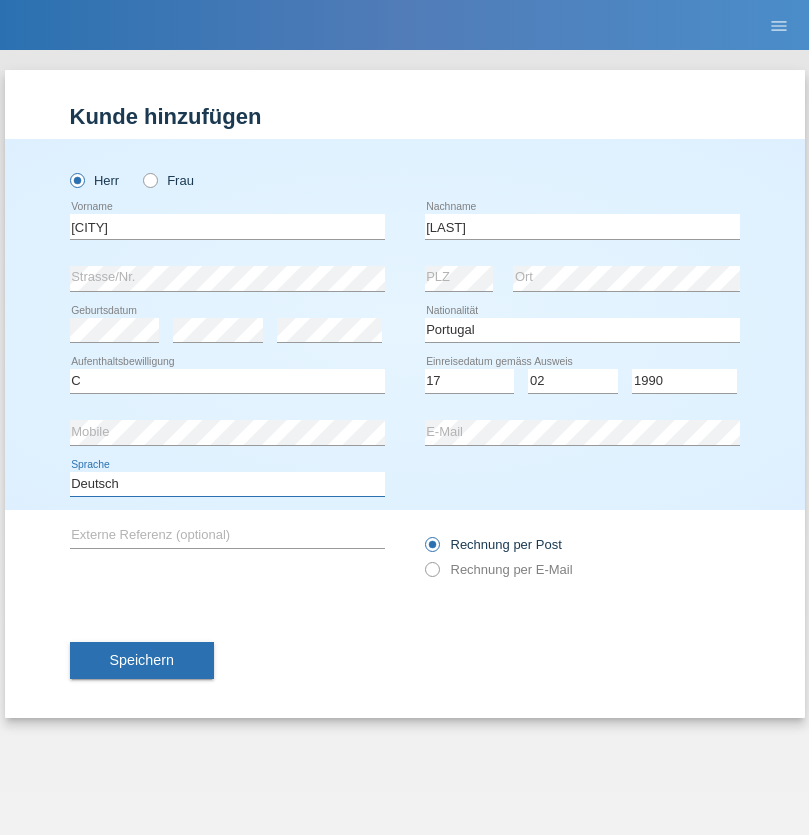 select on "en" 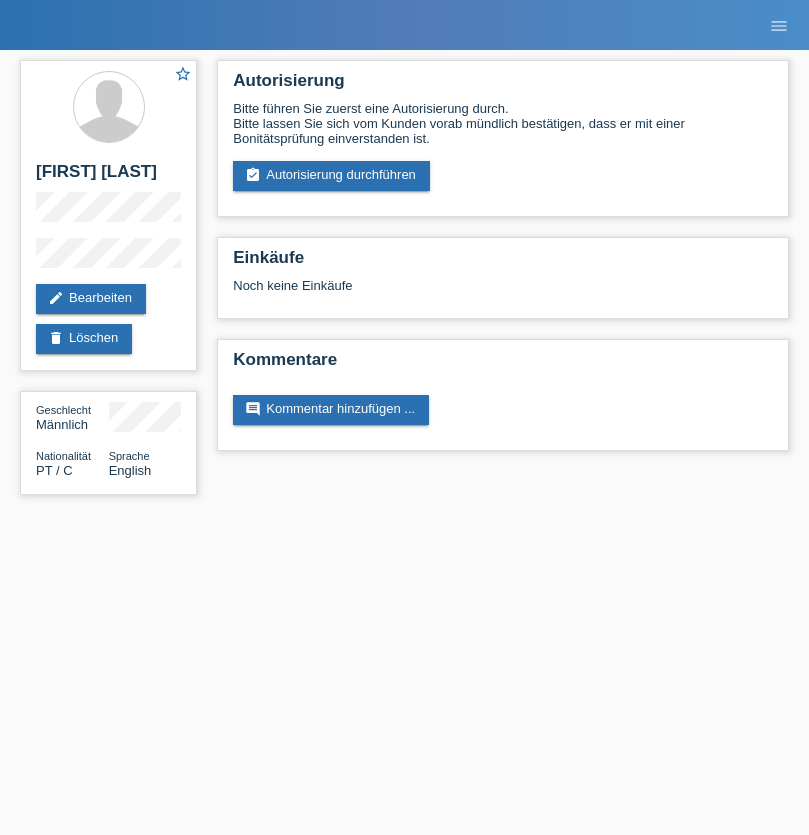 scroll, scrollTop: 0, scrollLeft: 0, axis: both 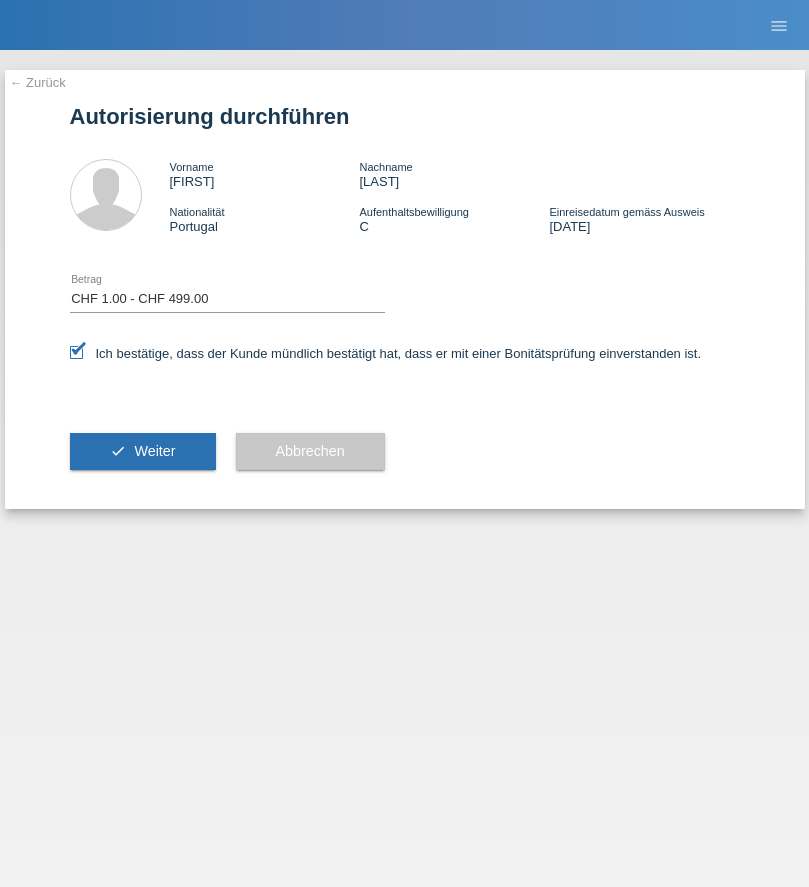 select on "1" 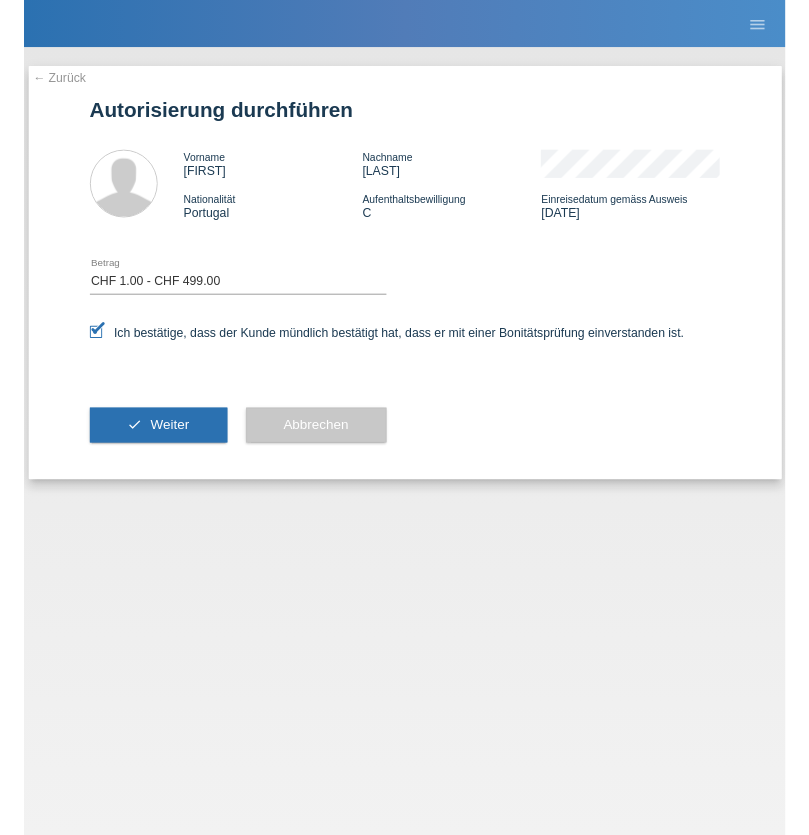 scroll, scrollTop: 0, scrollLeft: 0, axis: both 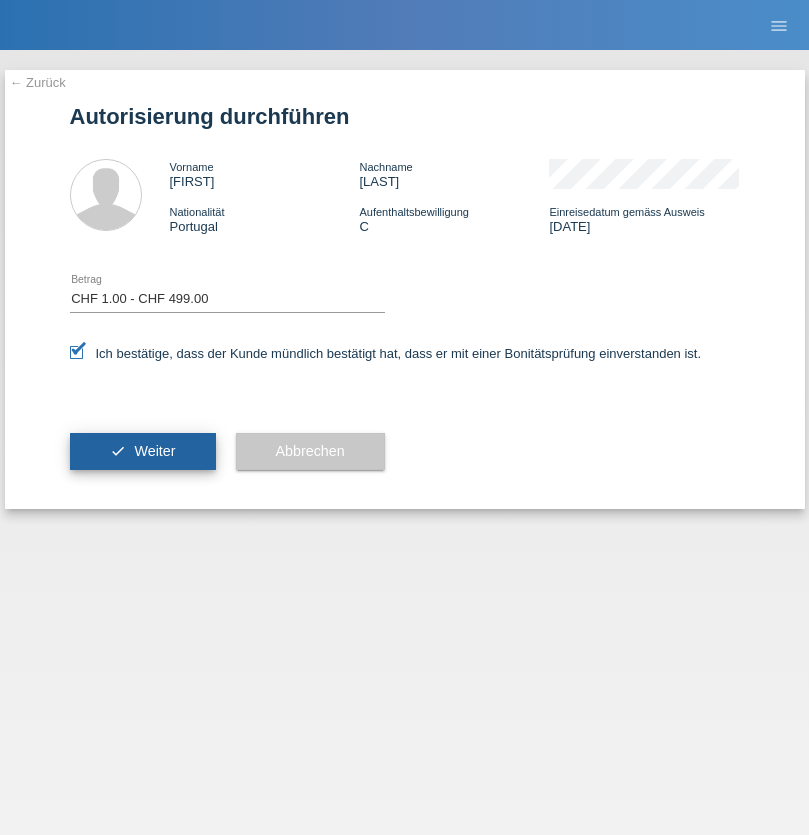 click on "Weiter" at bounding box center [154, 451] 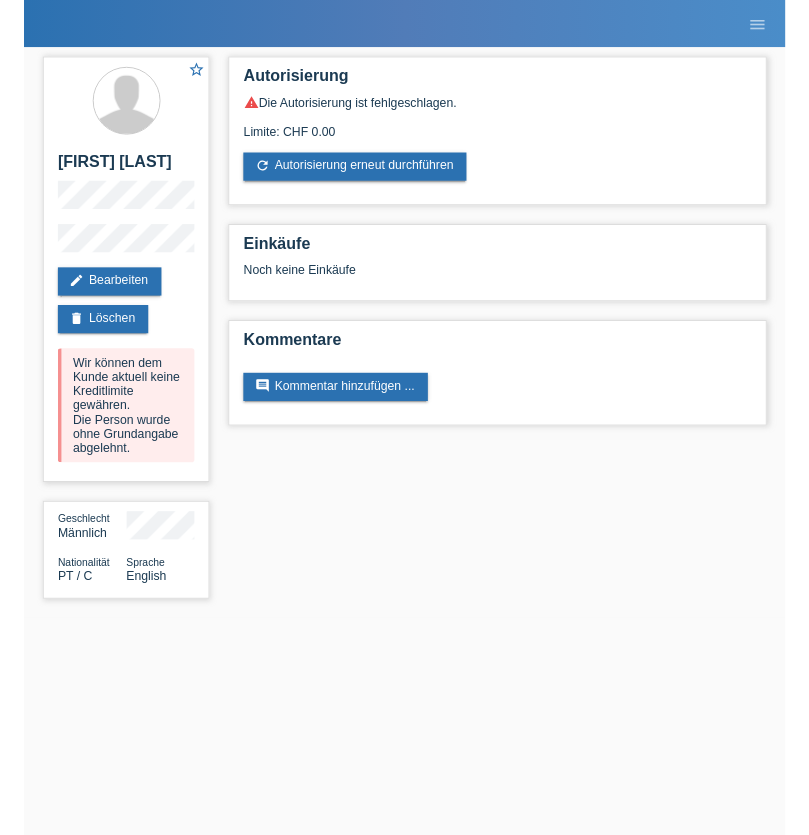 scroll, scrollTop: 0, scrollLeft: 0, axis: both 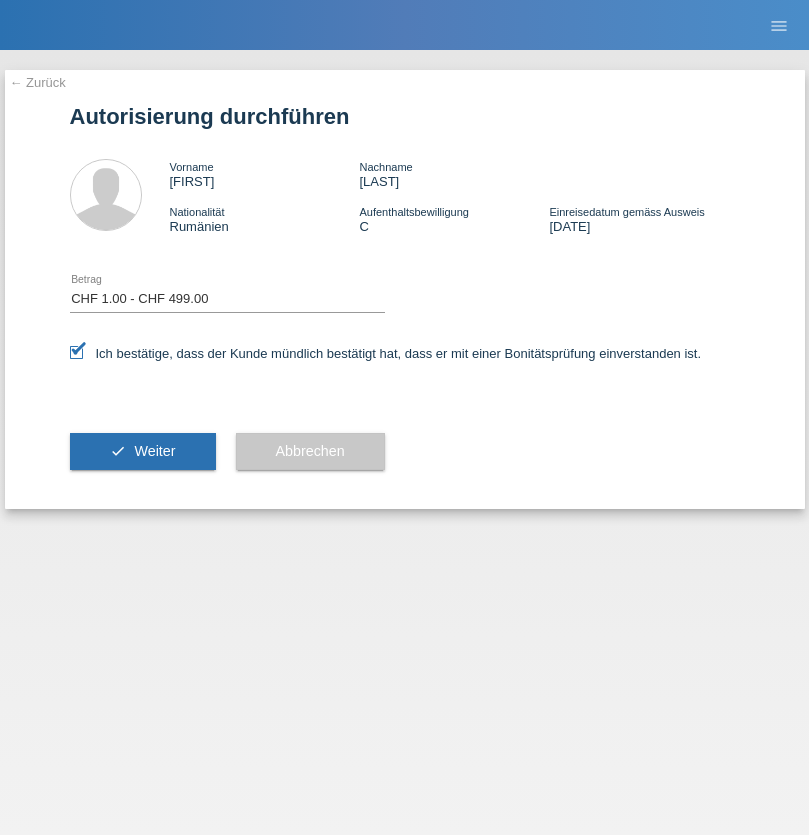 select on "1" 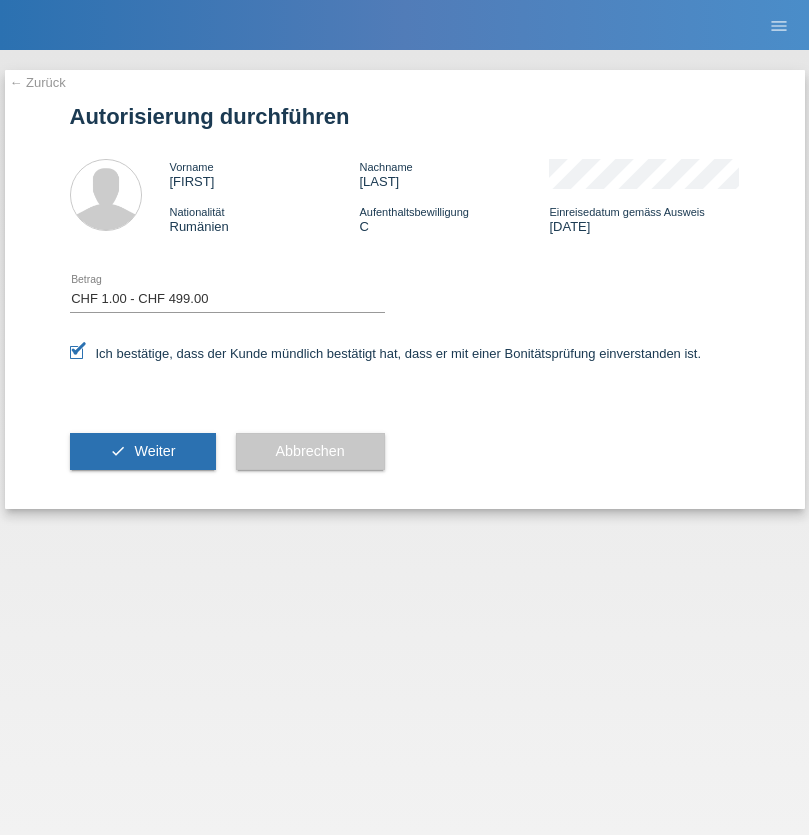 scroll, scrollTop: 0, scrollLeft: 0, axis: both 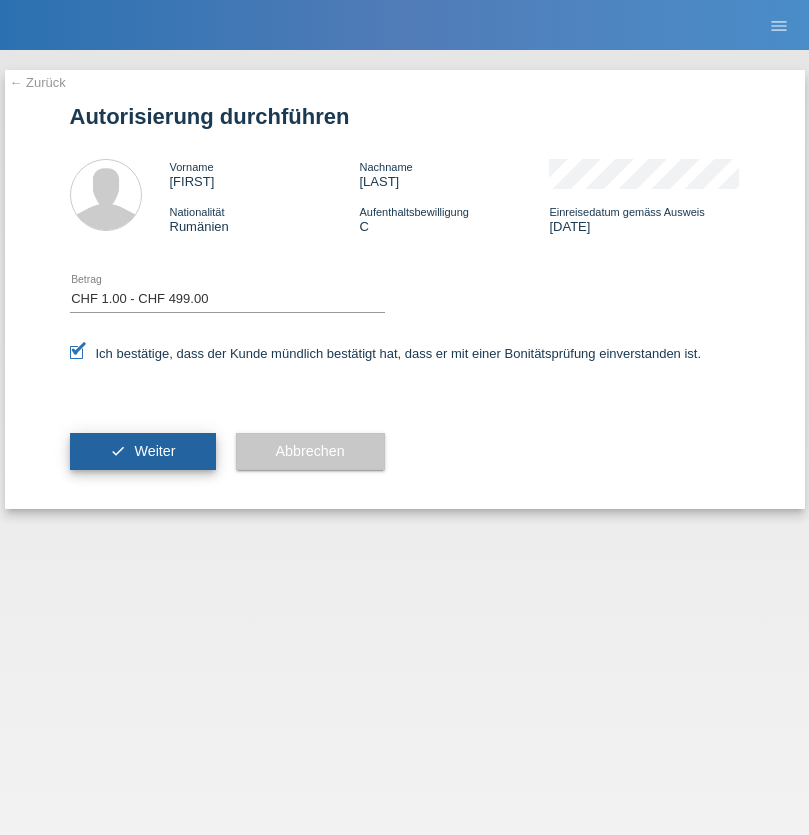 click on "Weiter" at bounding box center (154, 451) 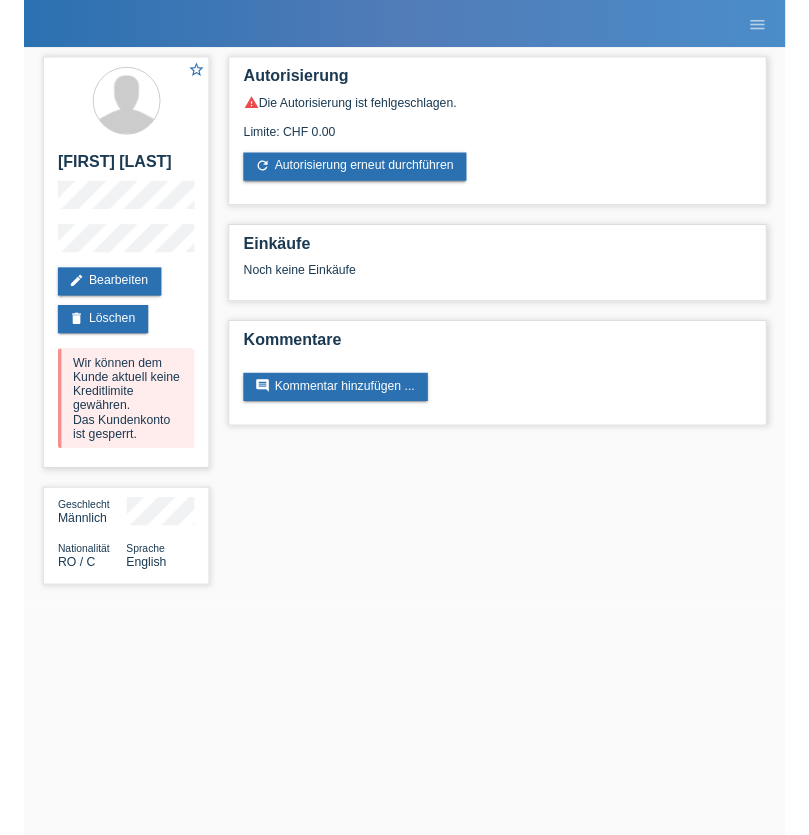 scroll, scrollTop: 0, scrollLeft: 0, axis: both 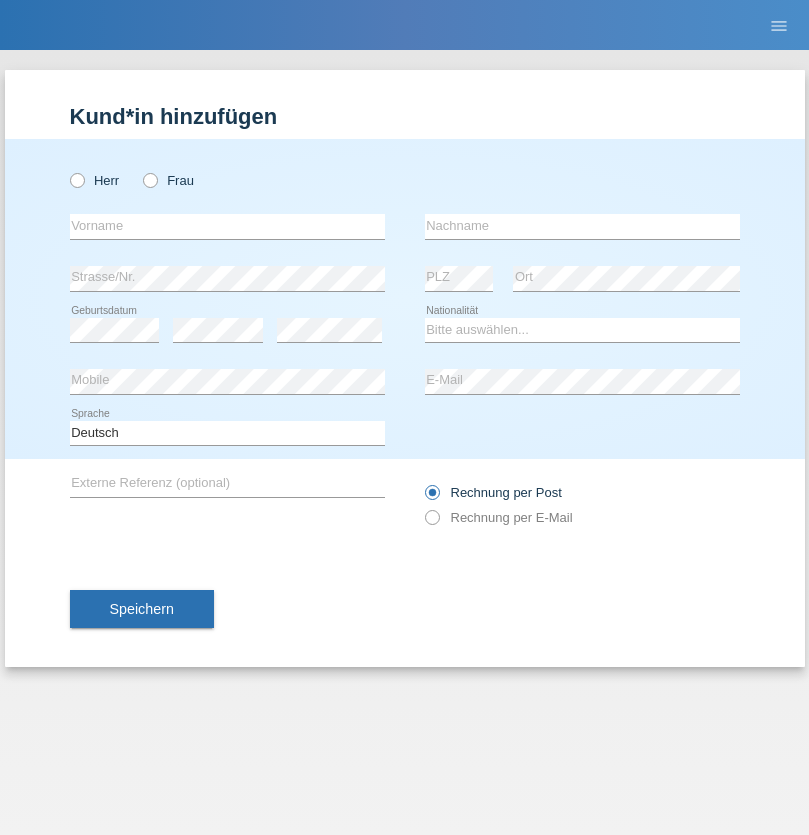 radio on "true" 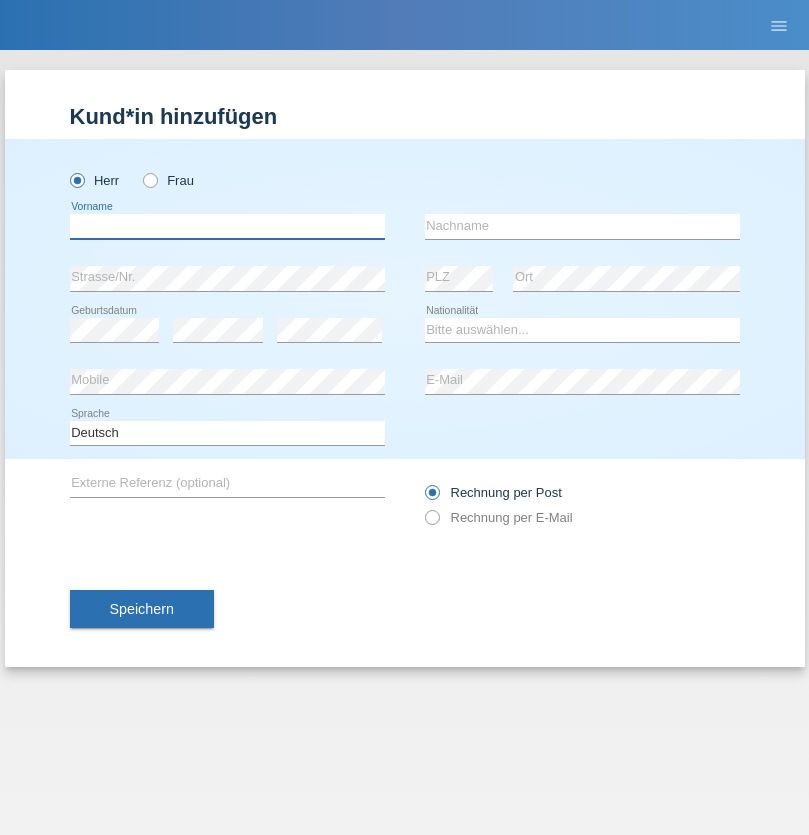 click at bounding box center [227, 226] 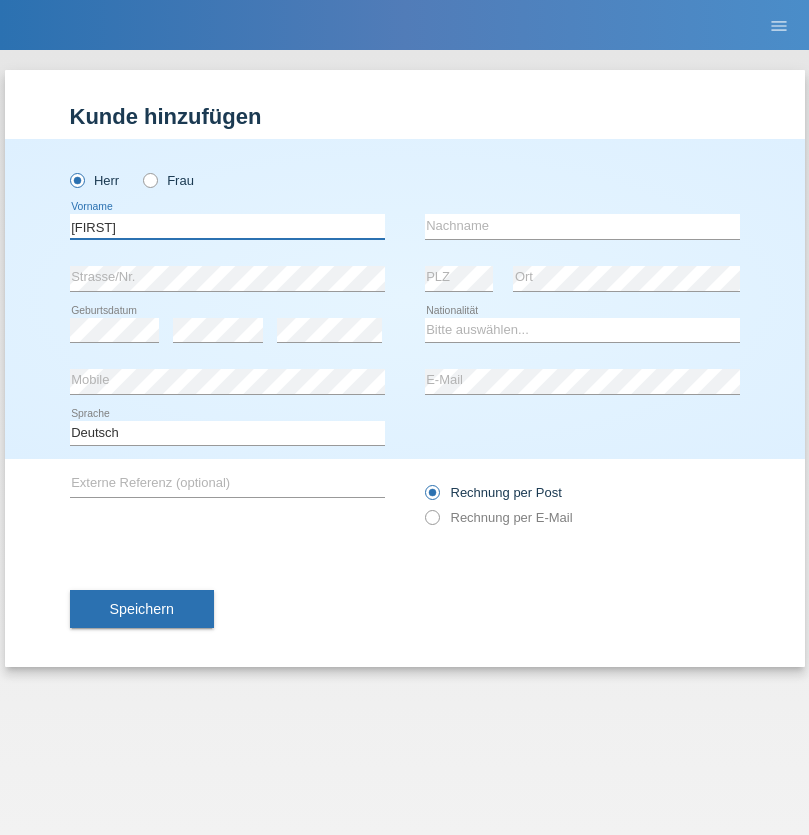 type on "[FIRST]" 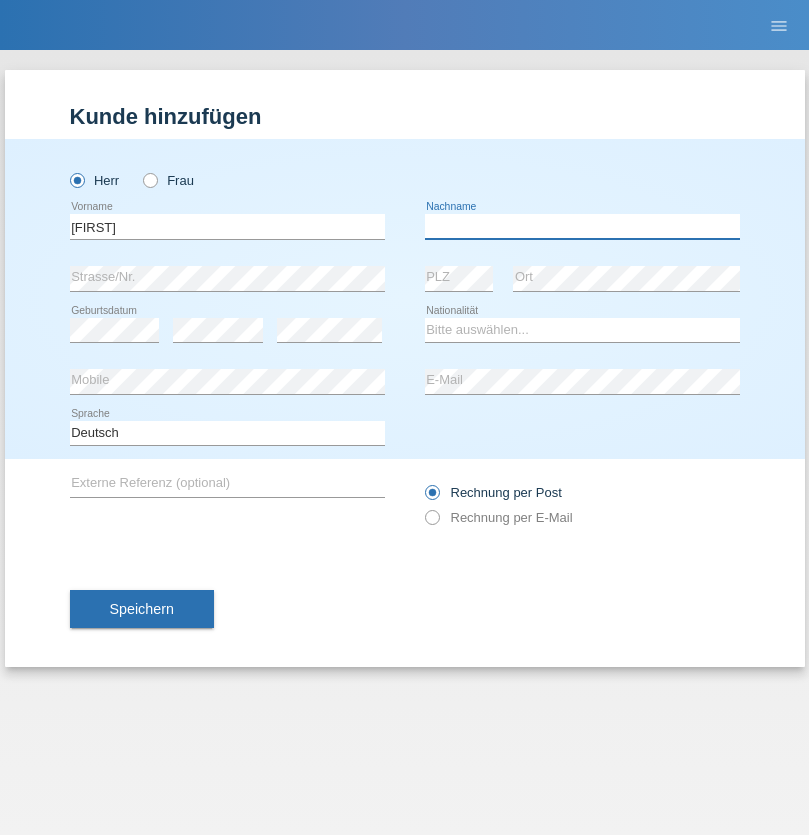 click at bounding box center [582, 226] 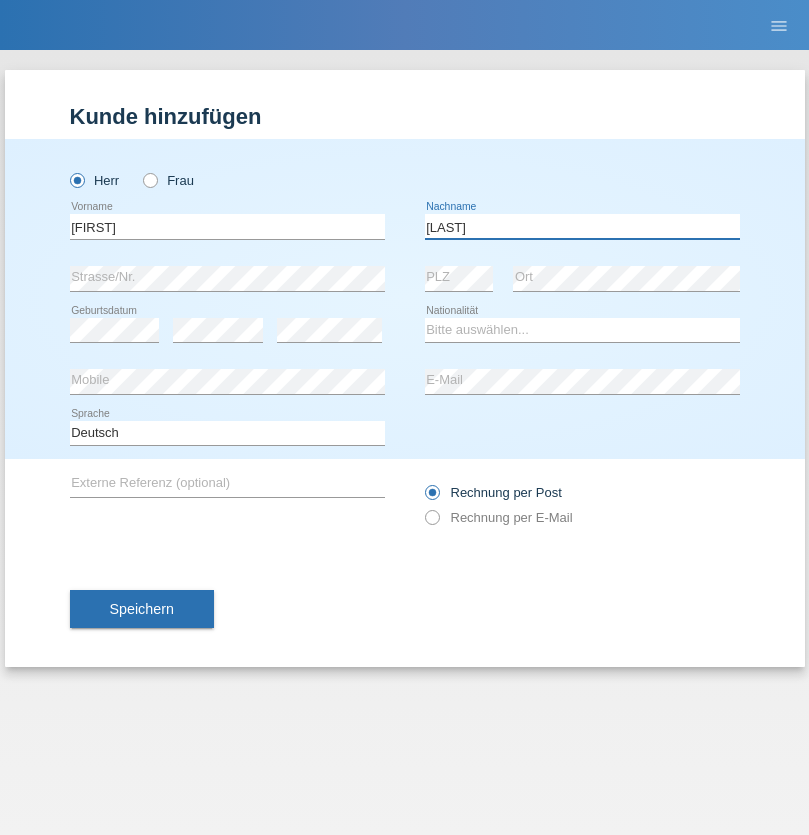 type on "[LAST]" 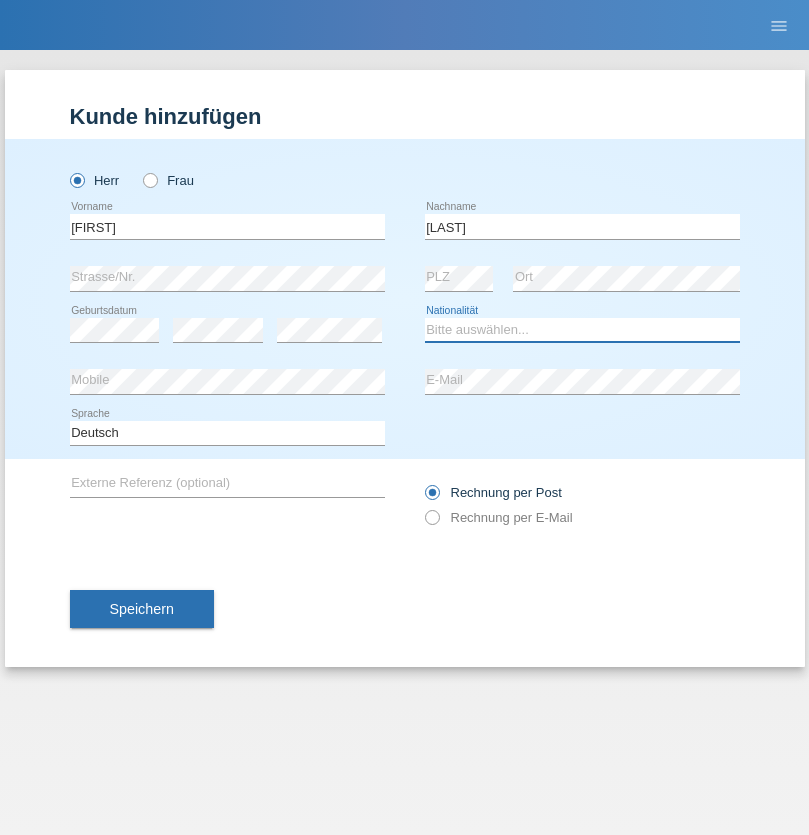 select on "CH" 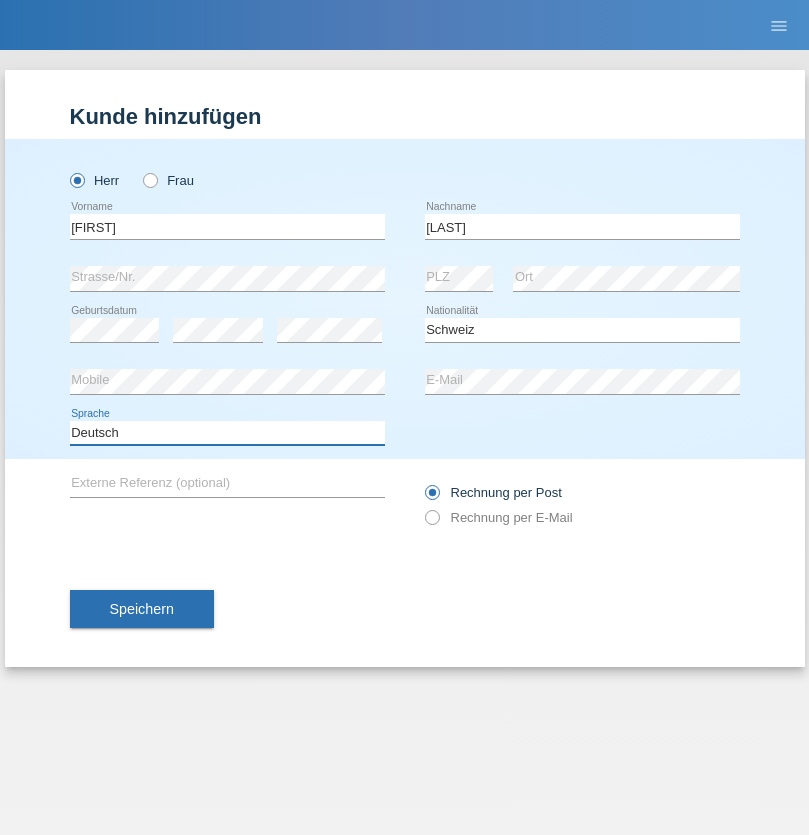select on "en" 